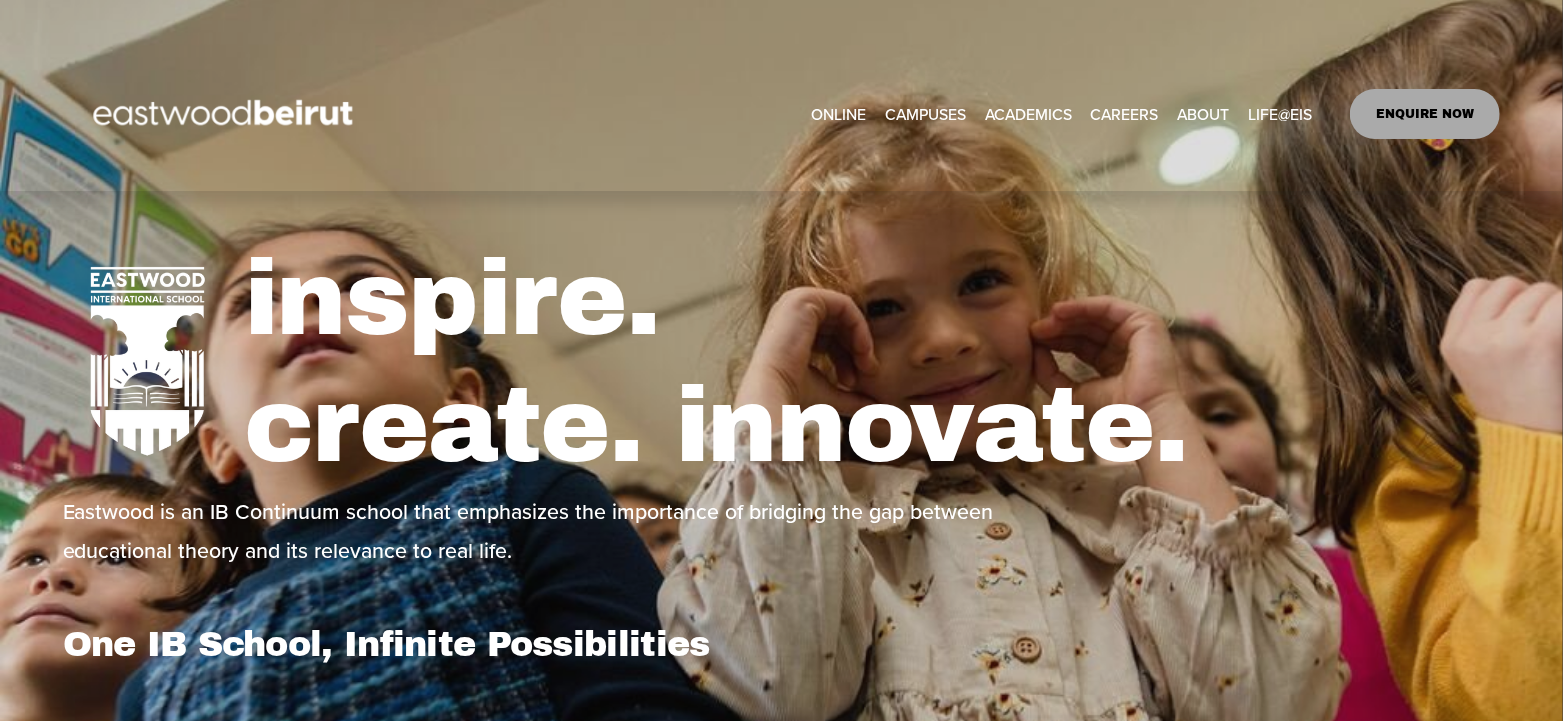 scroll, scrollTop: 0, scrollLeft: 0, axis: both 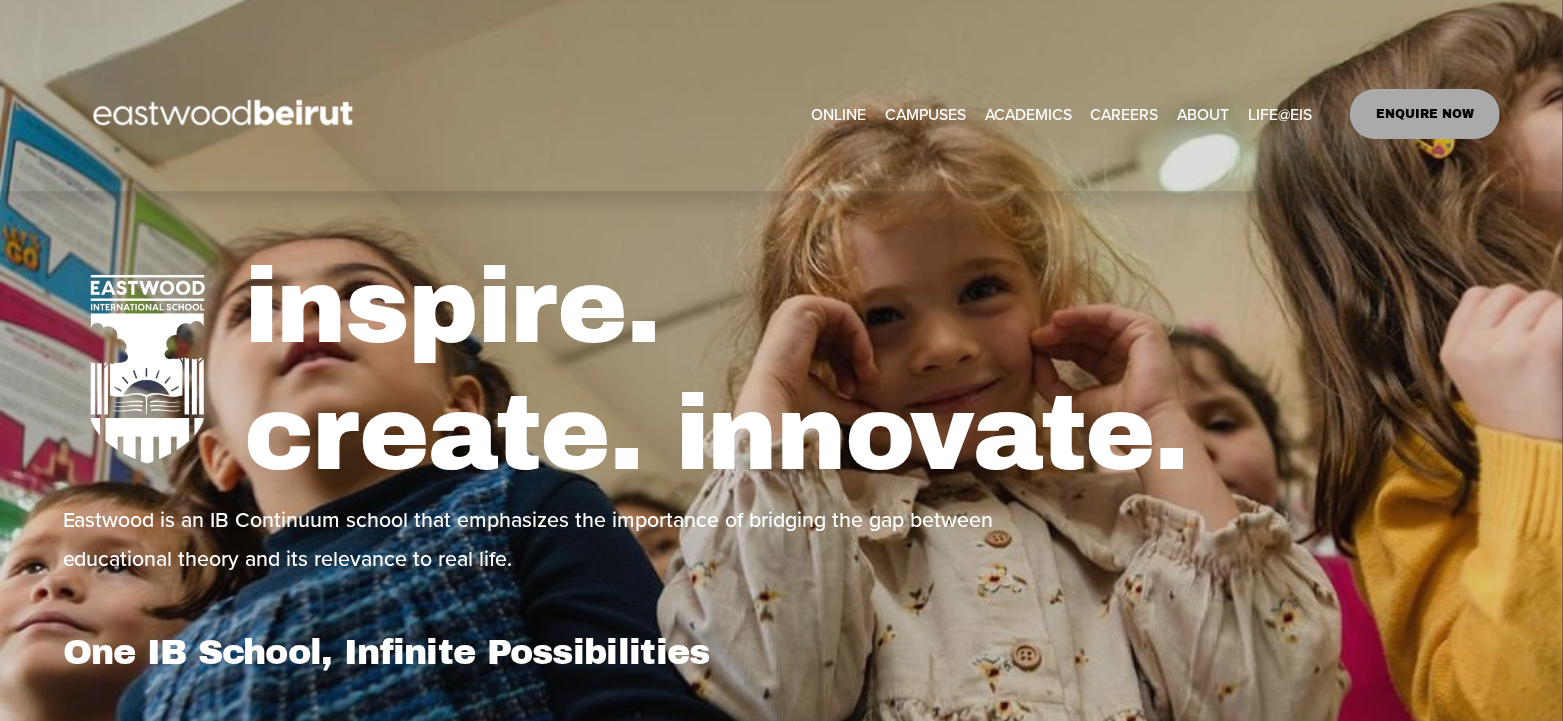 click on "Skip to Content" at bounding box center [-11923, 79] 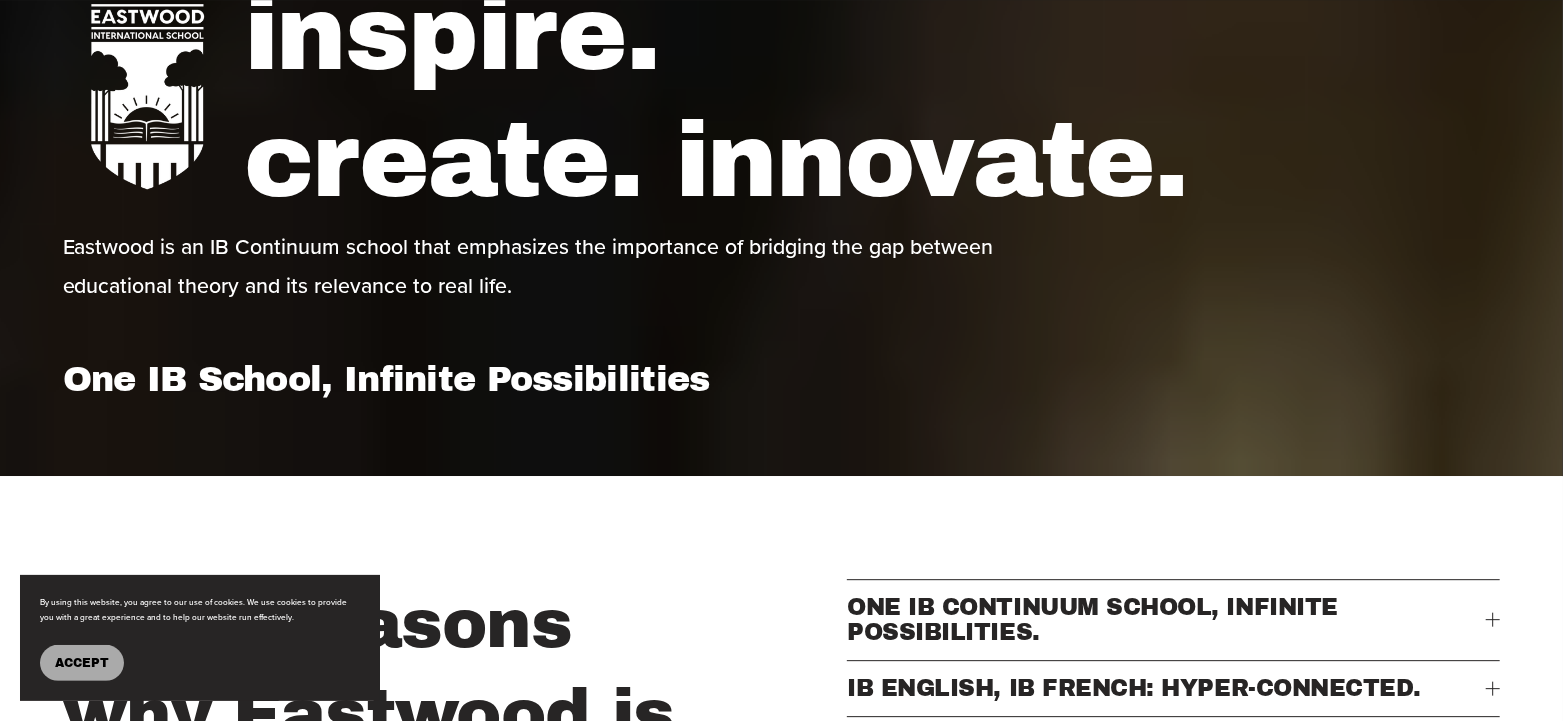 scroll, scrollTop: 21460, scrollLeft: 0, axis: vertical 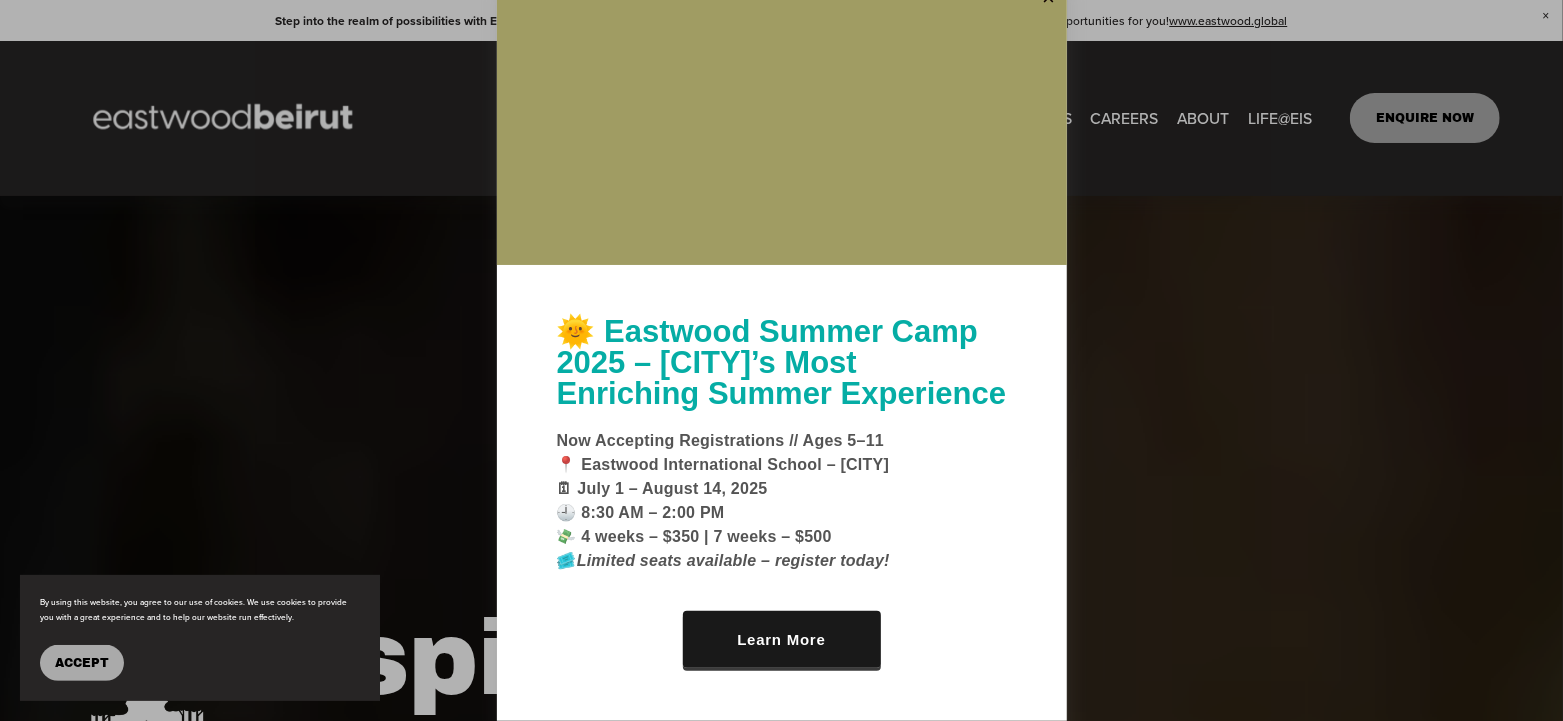 click on "Accept" at bounding box center [82, 663] 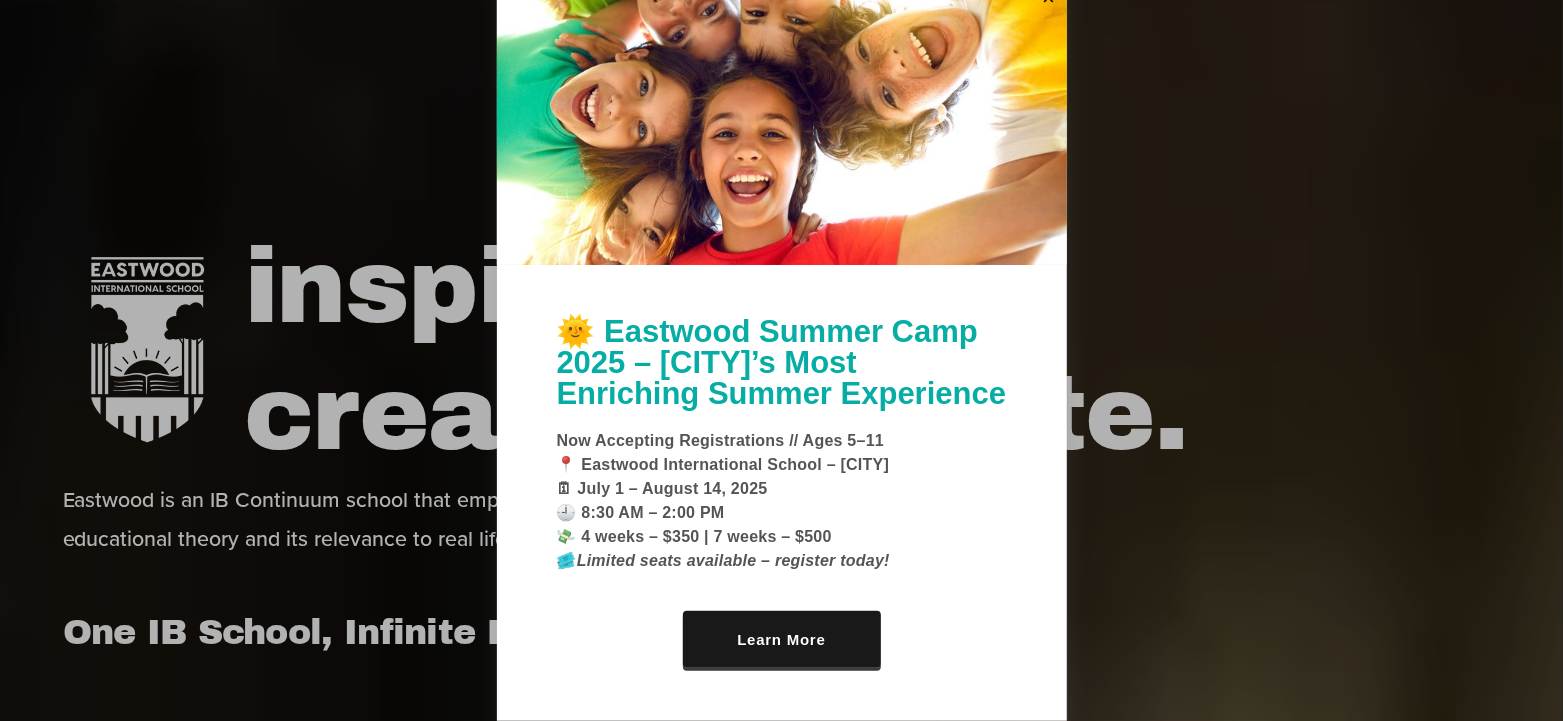 scroll, scrollTop: 21960, scrollLeft: 0, axis: vertical 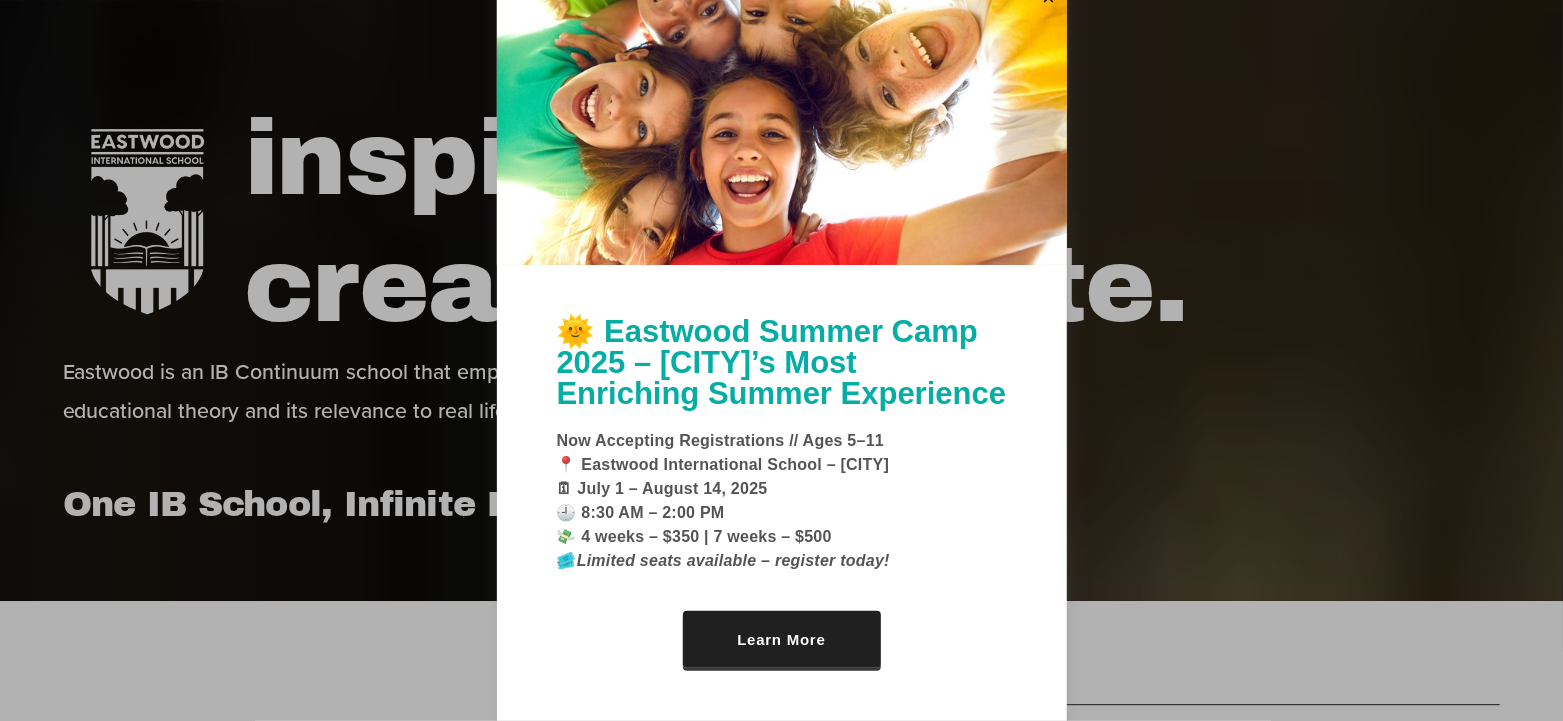 click on "Learn More" at bounding box center (782, 639) 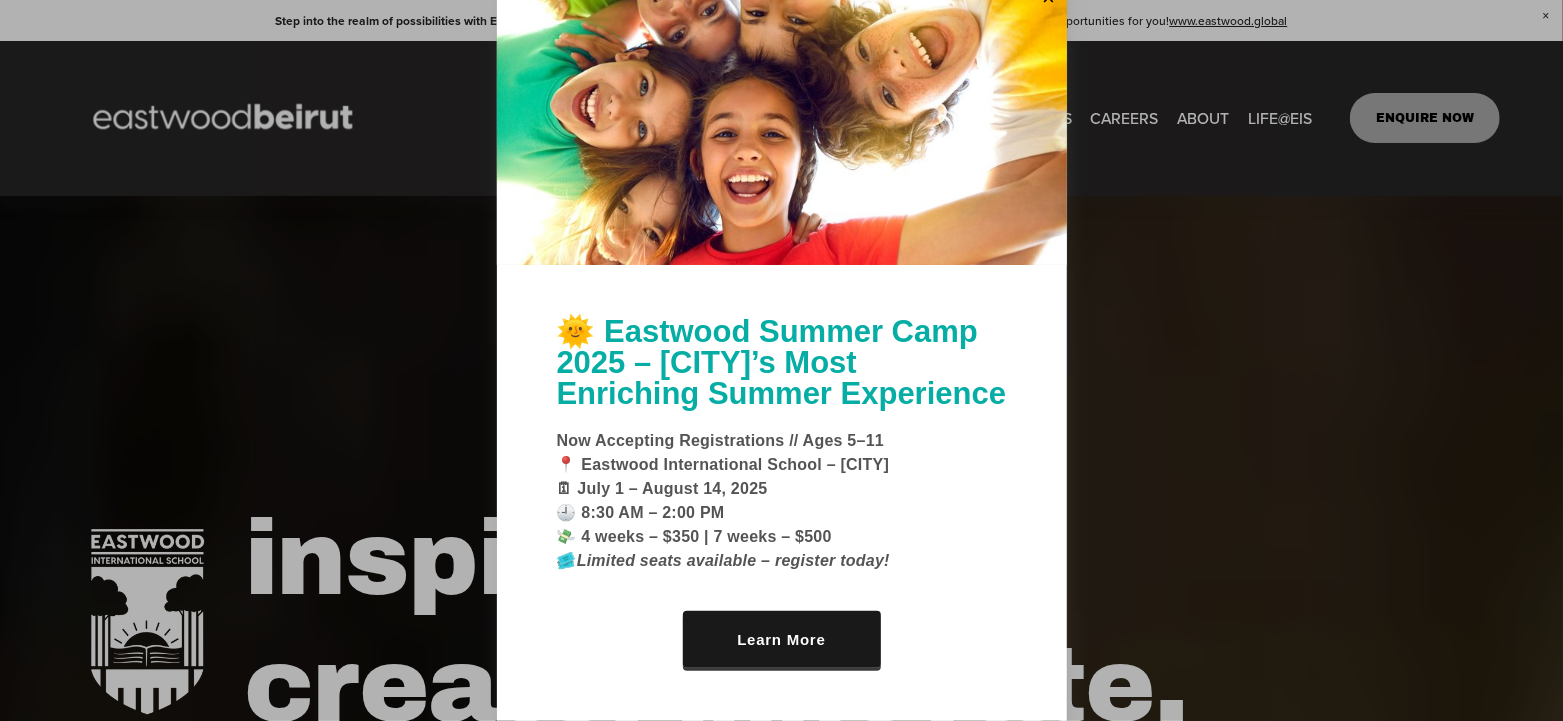 scroll, scrollTop: 21460, scrollLeft: 0, axis: vertical 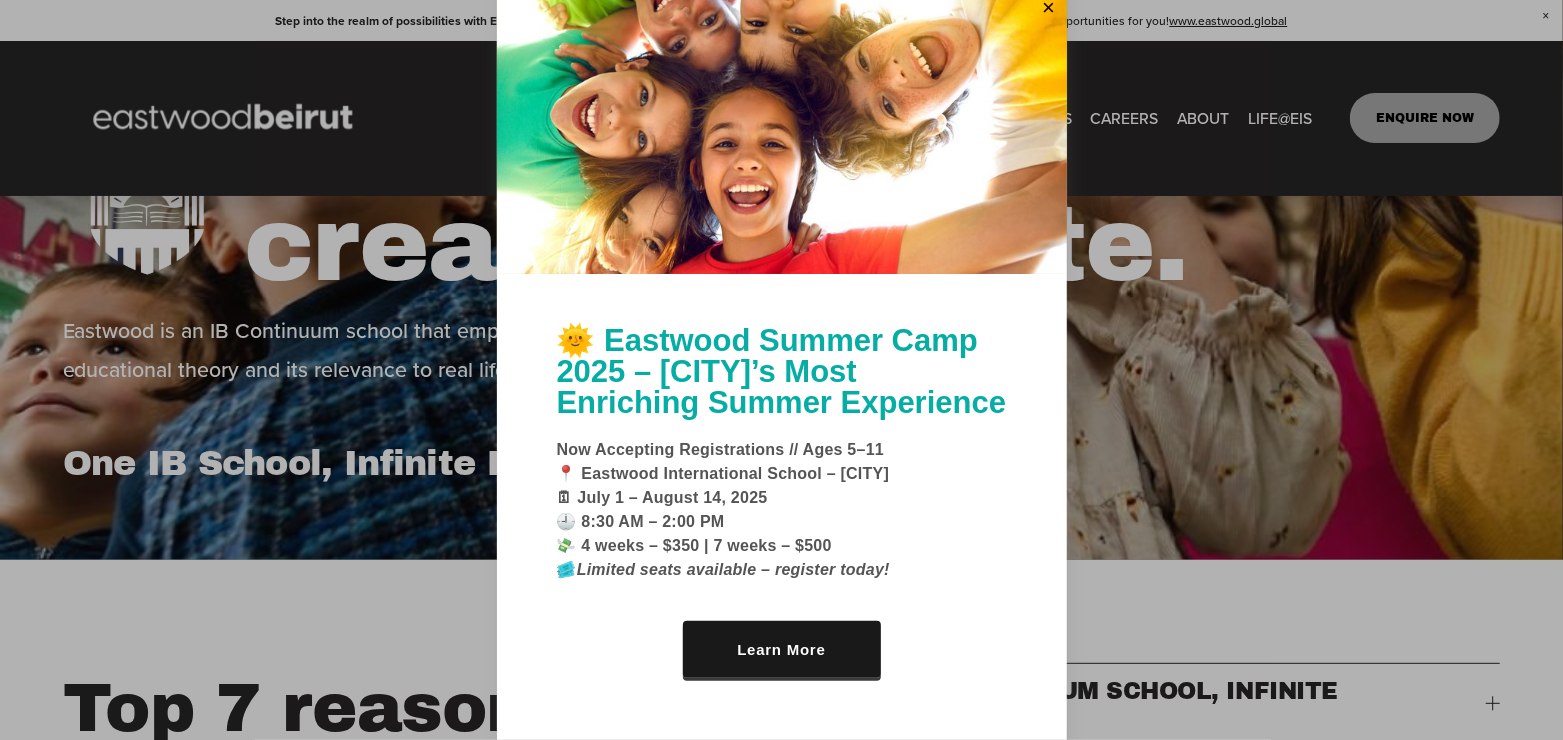 click at bounding box center (781, 370) 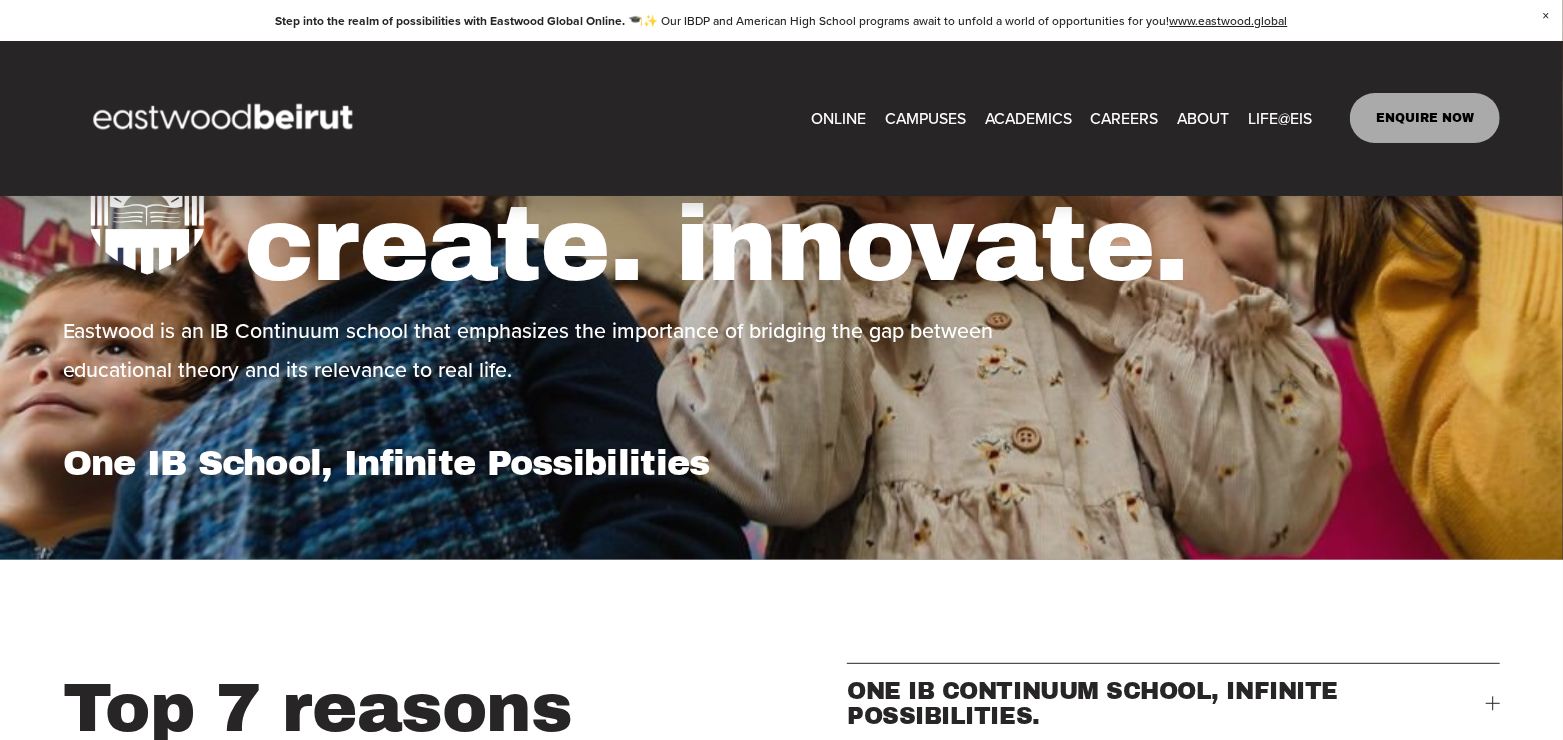 click on "CAREERS" at bounding box center [1125, 118] 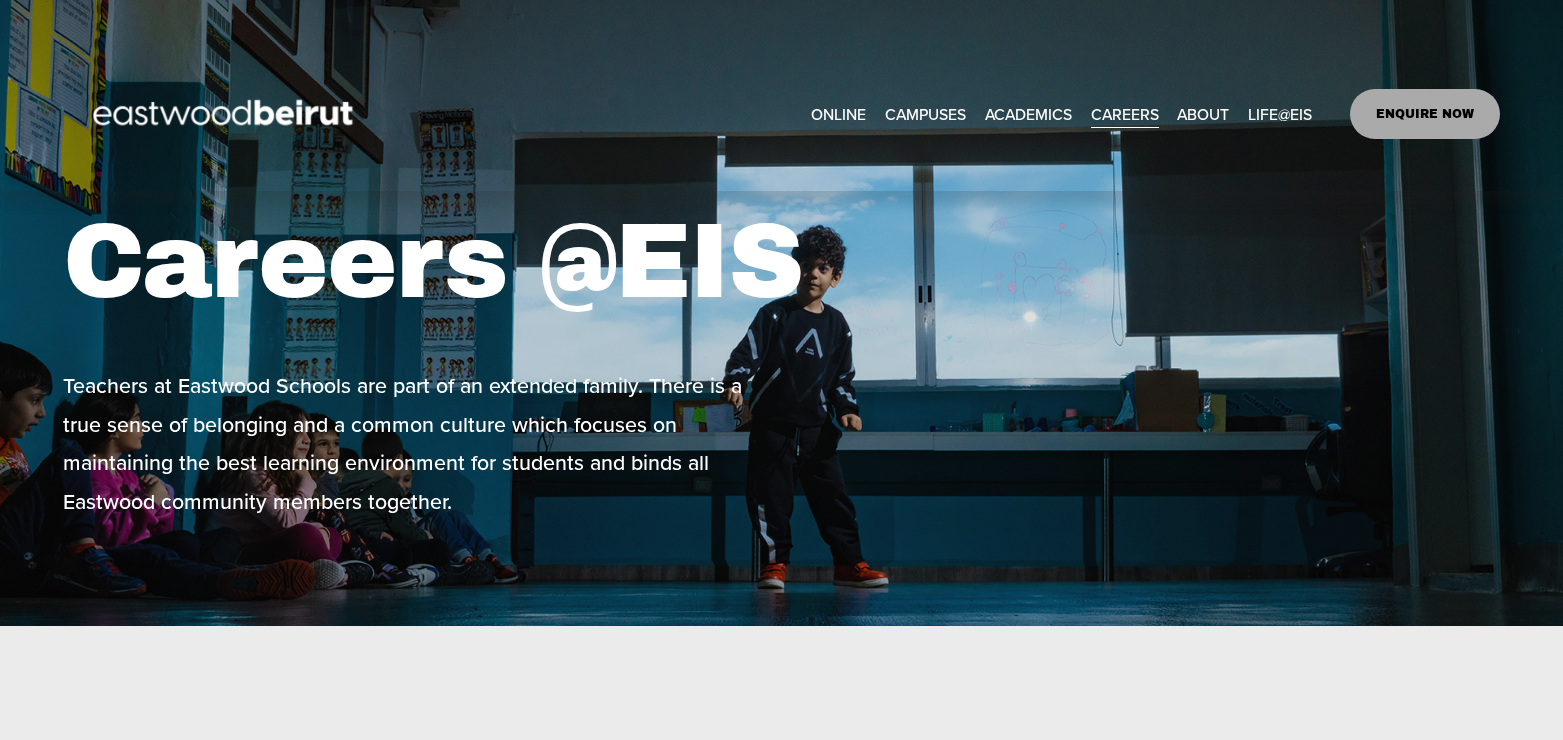 scroll, scrollTop: 0, scrollLeft: 0, axis: both 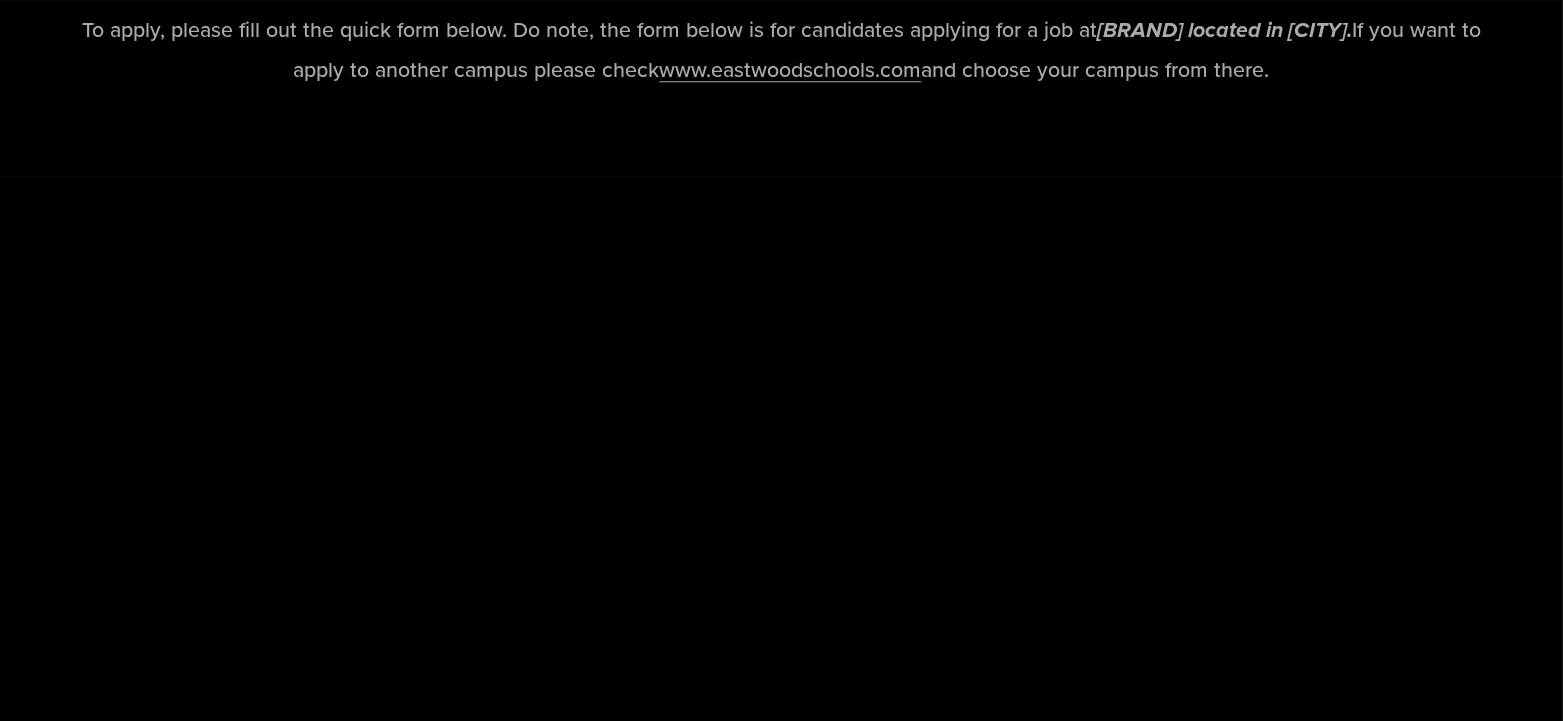click on "www.eastwoodschools.com" at bounding box center [791, 69] 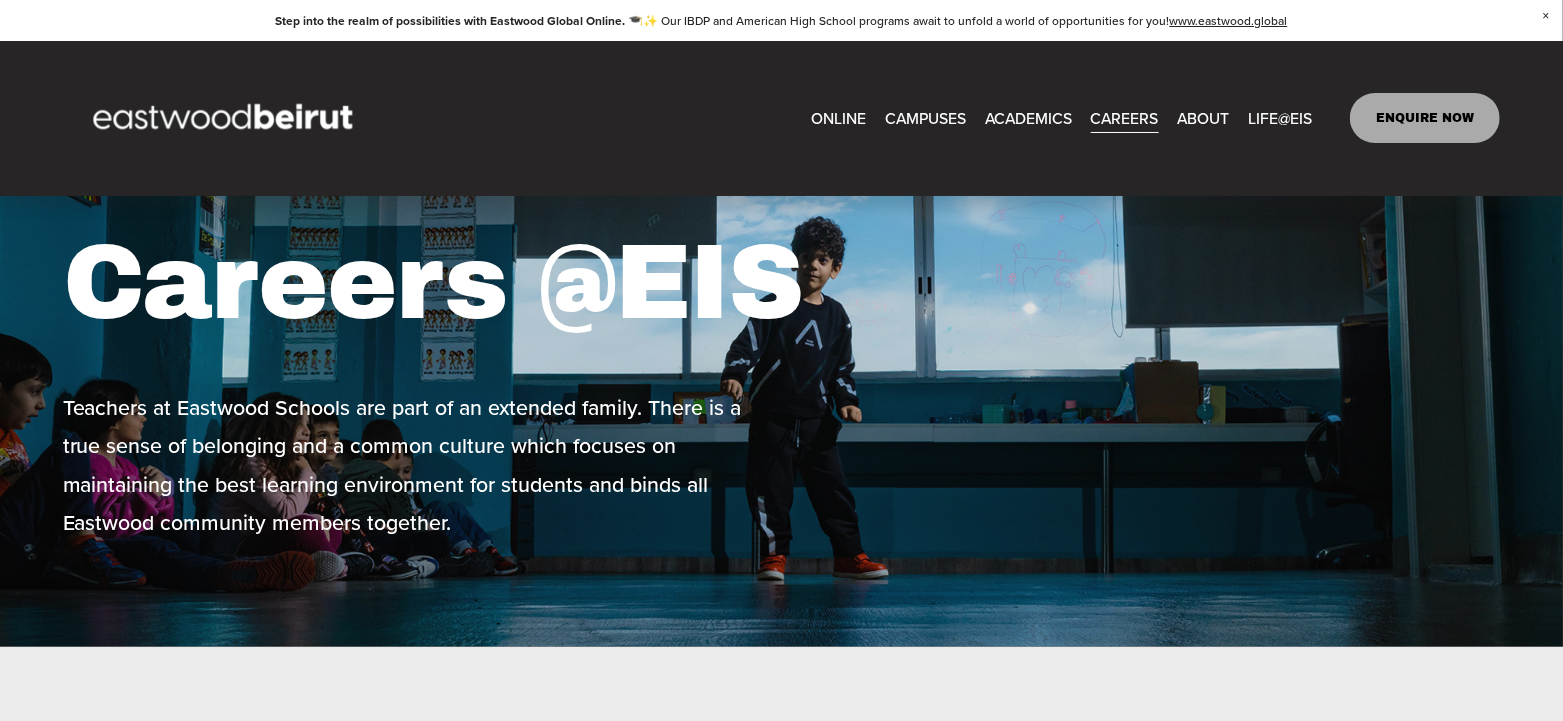 scroll, scrollTop: 0, scrollLeft: 0, axis: both 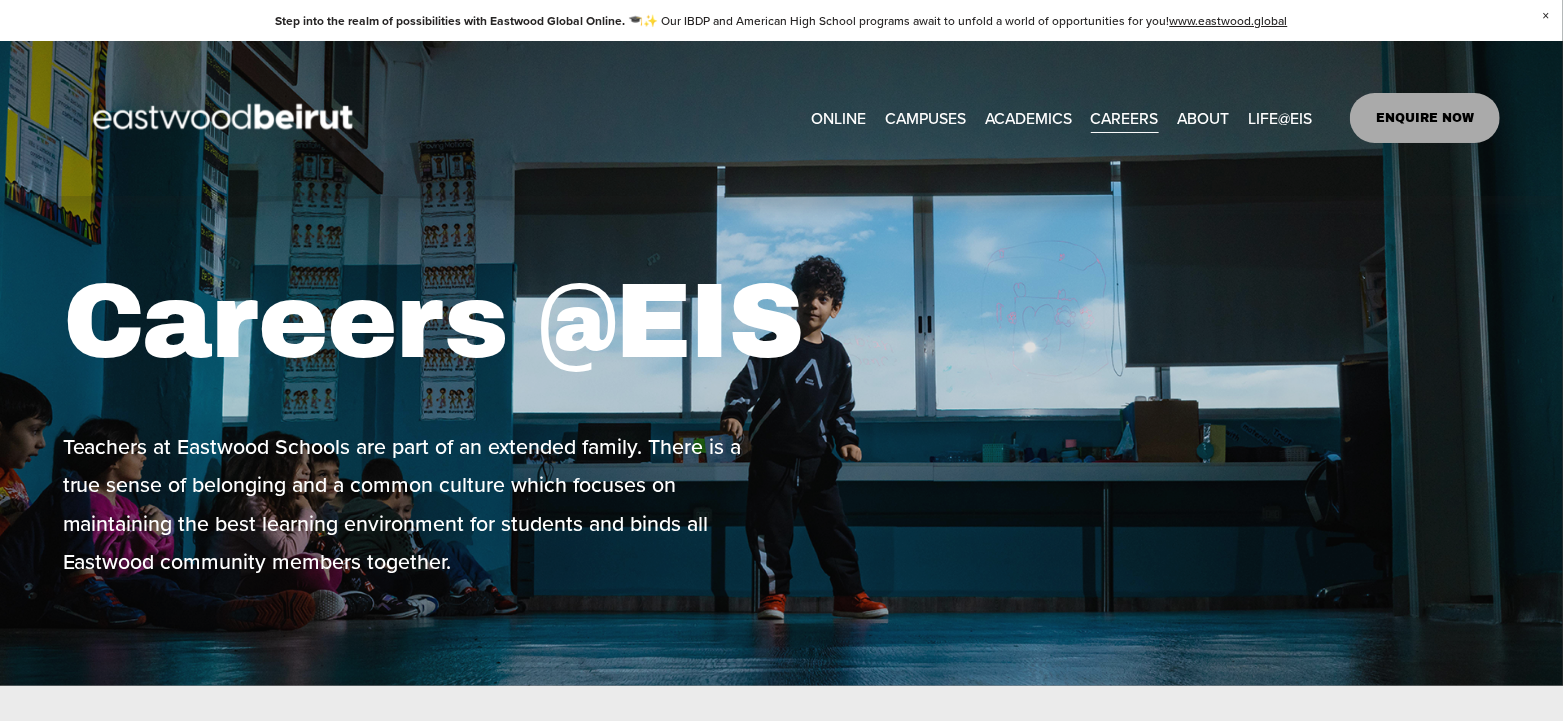 click on "CAREERS" at bounding box center (1125, 118) 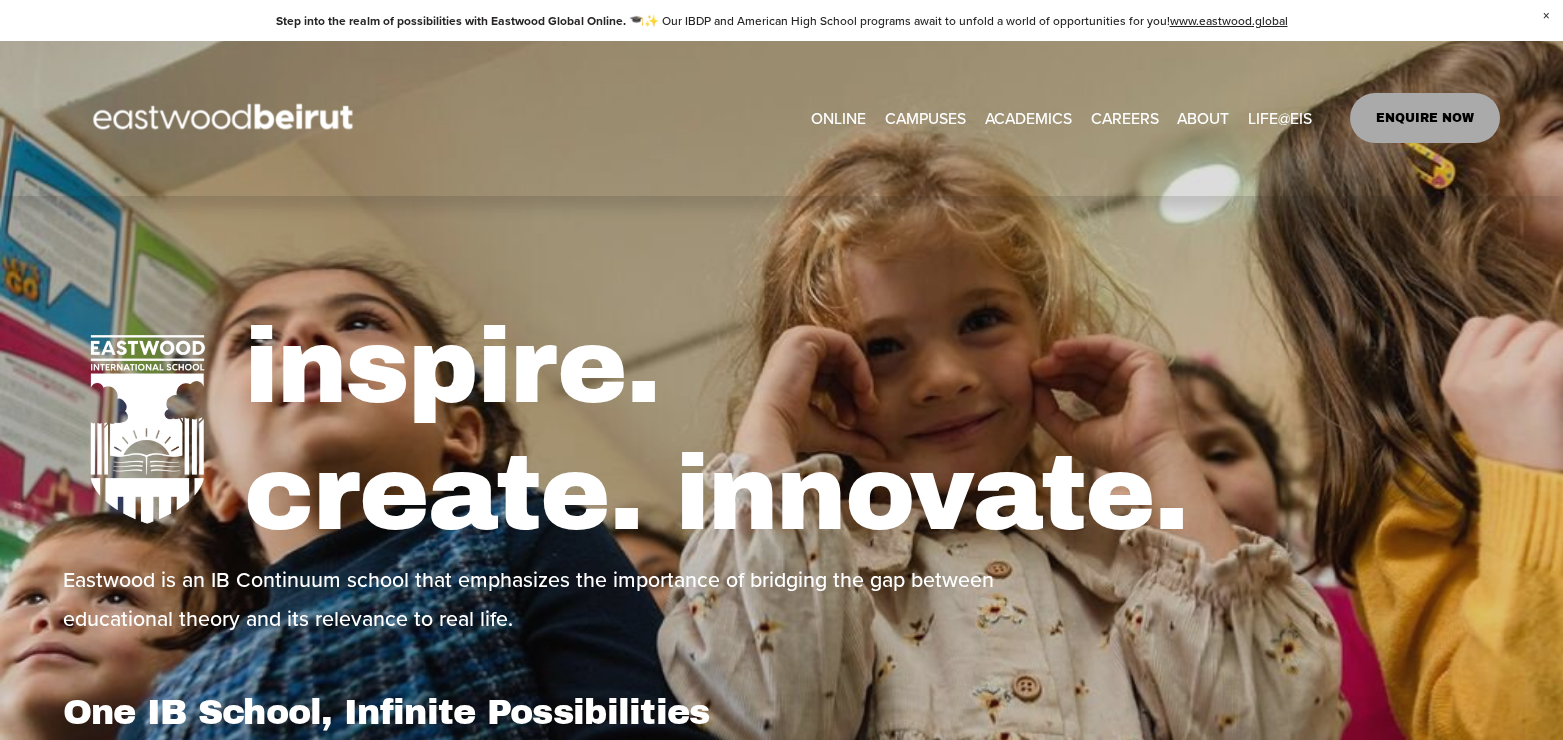 scroll, scrollTop: 0, scrollLeft: 0, axis: both 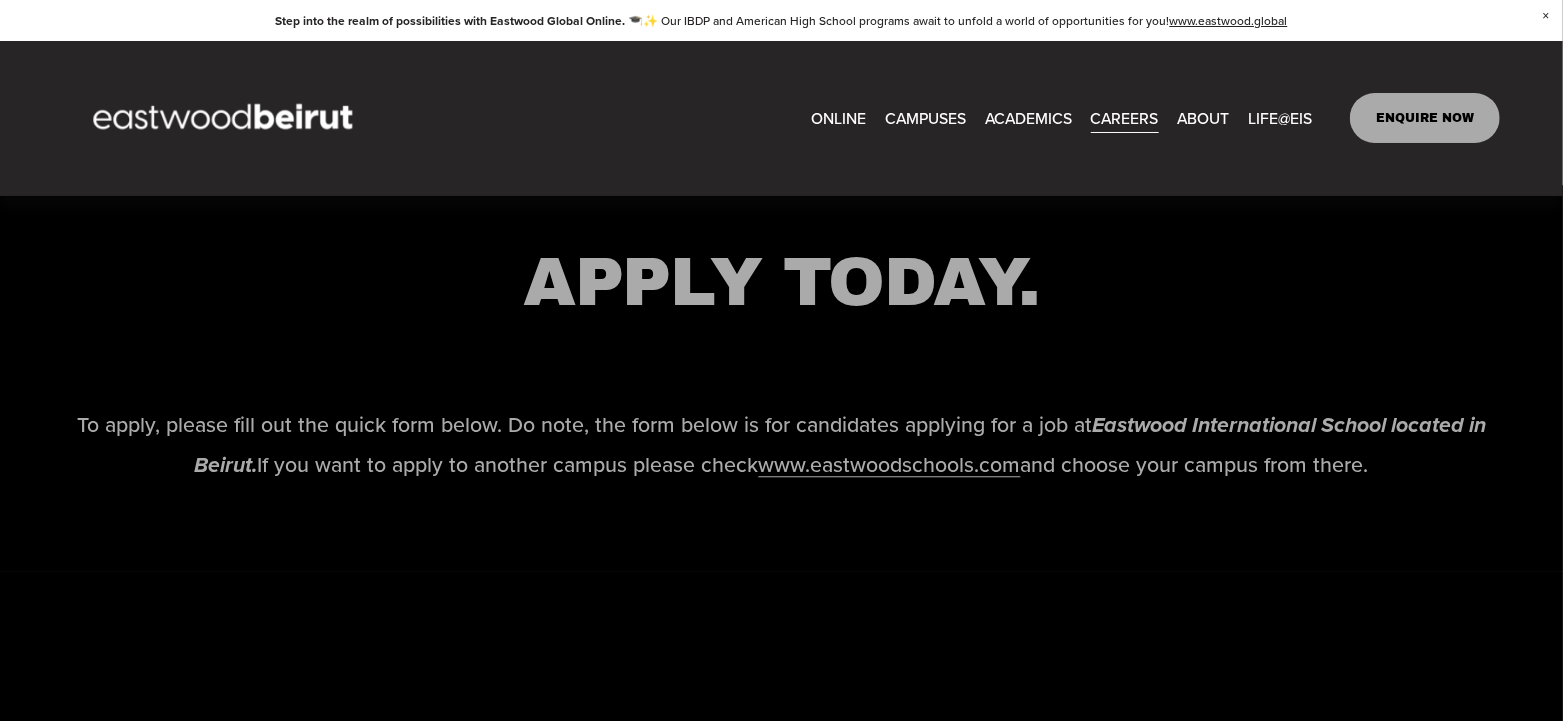 click on "CAMPUSES" at bounding box center [925, 118] 